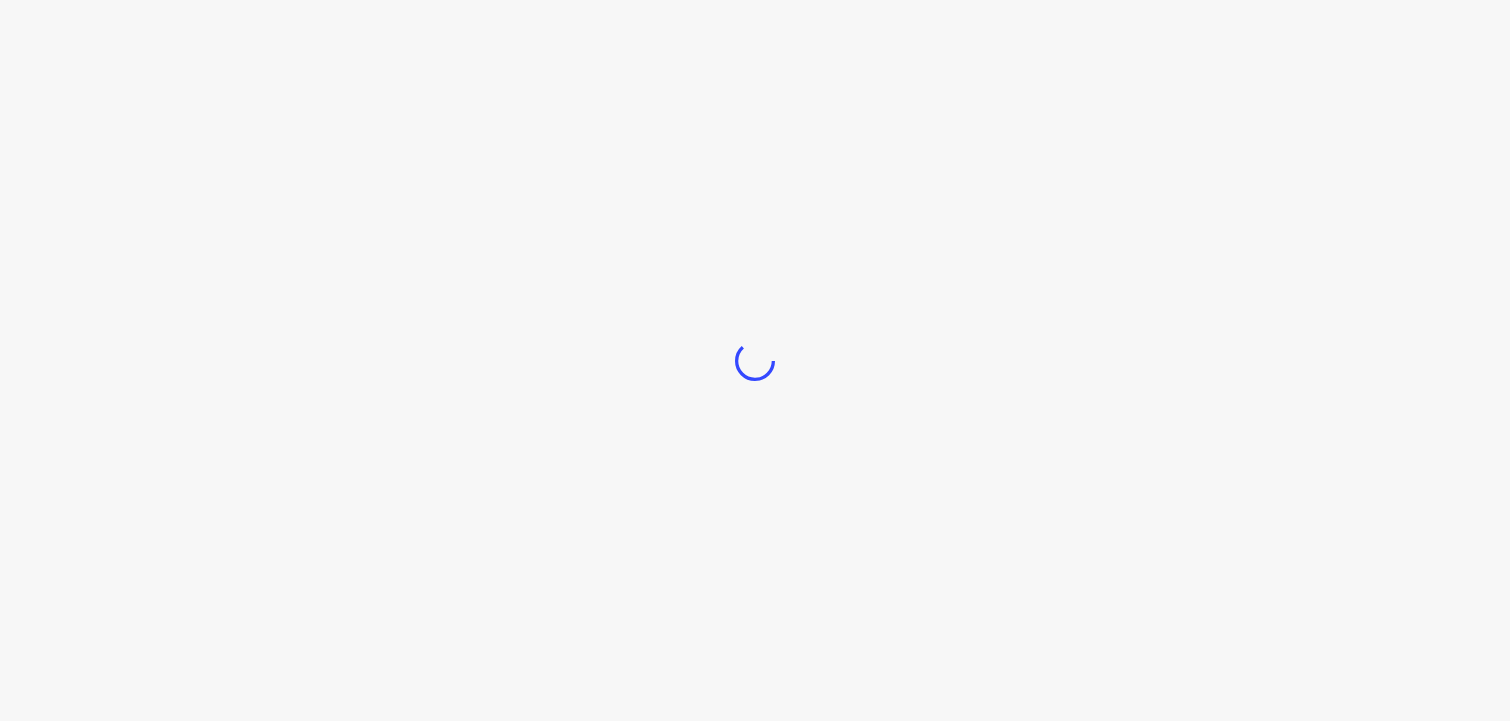scroll, scrollTop: 0, scrollLeft: 0, axis: both 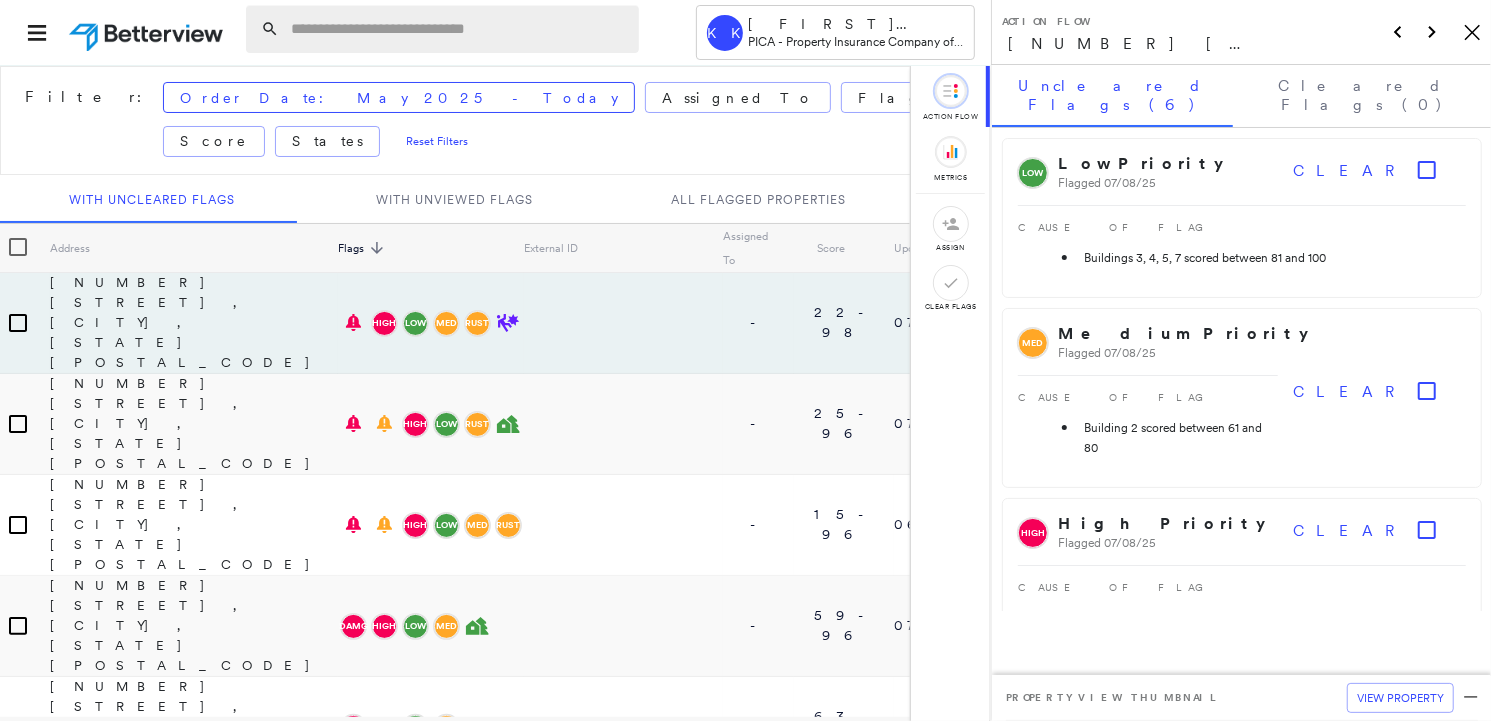 click at bounding box center (459, 29) 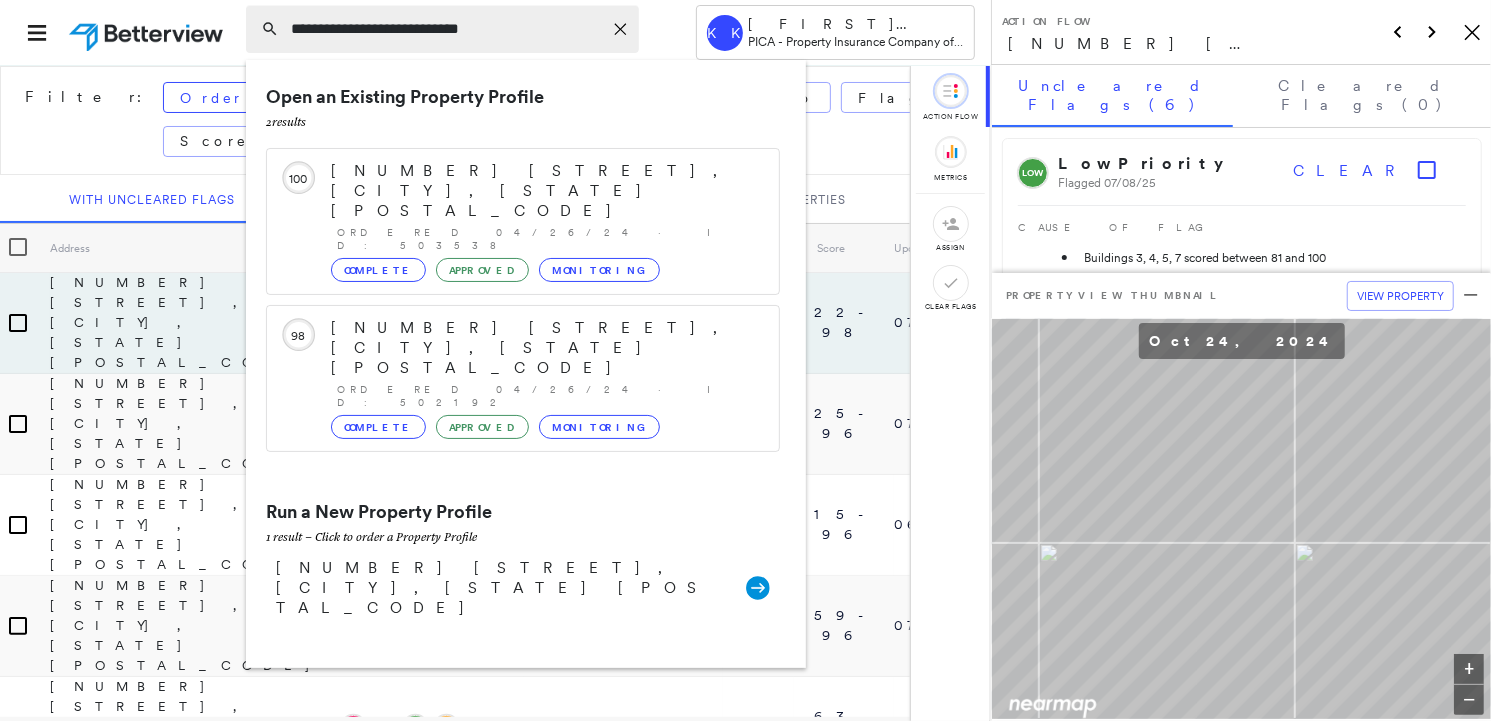 type on "**********" 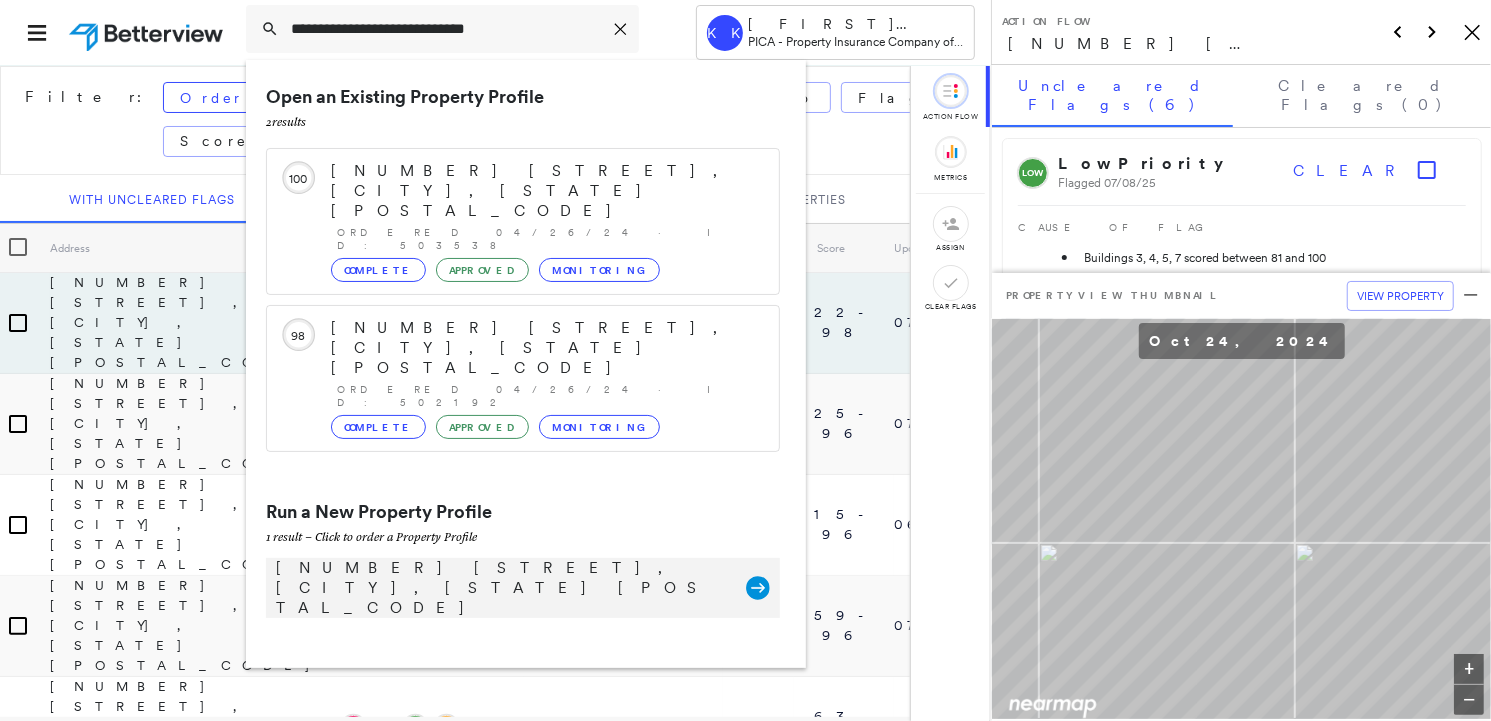 click on "[NUMBER] [STREET], [CITY], [STATE] [POSTAL_CODE]" at bounding box center (501, 588) 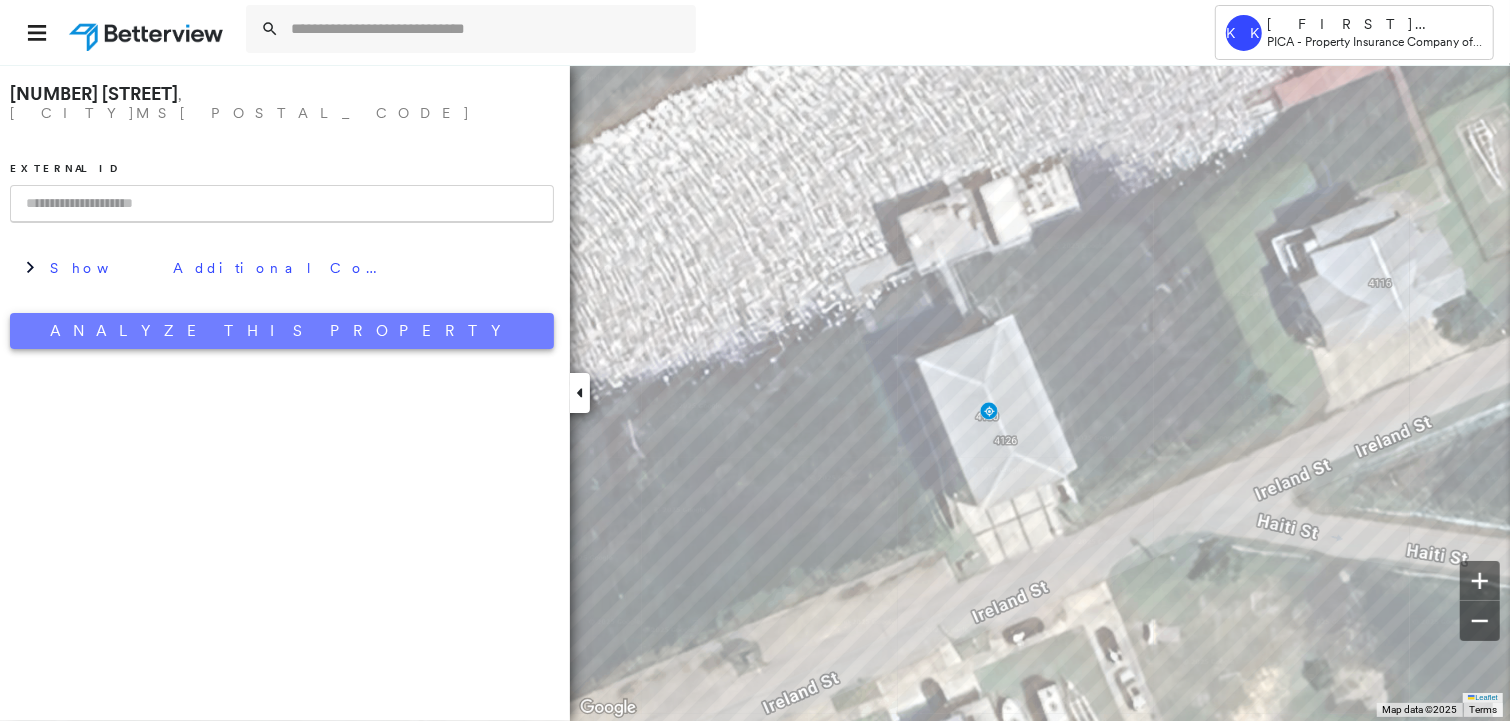 click on "Analyze This Property" at bounding box center [282, 331] 